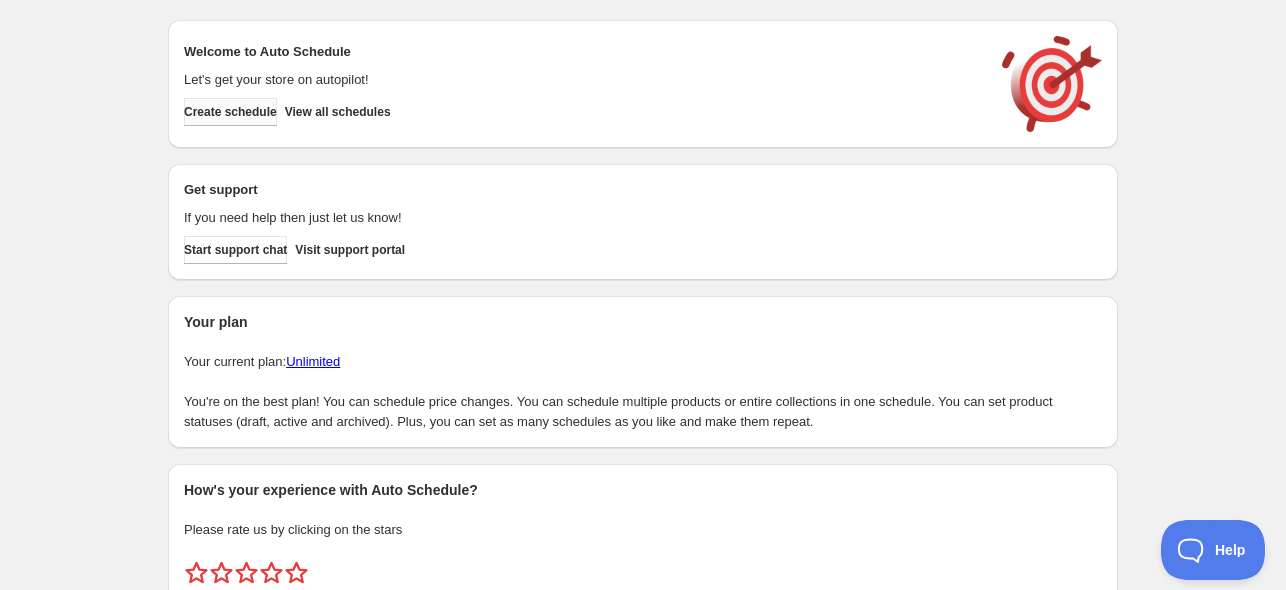 scroll, scrollTop: 0, scrollLeft: 0, axis: both 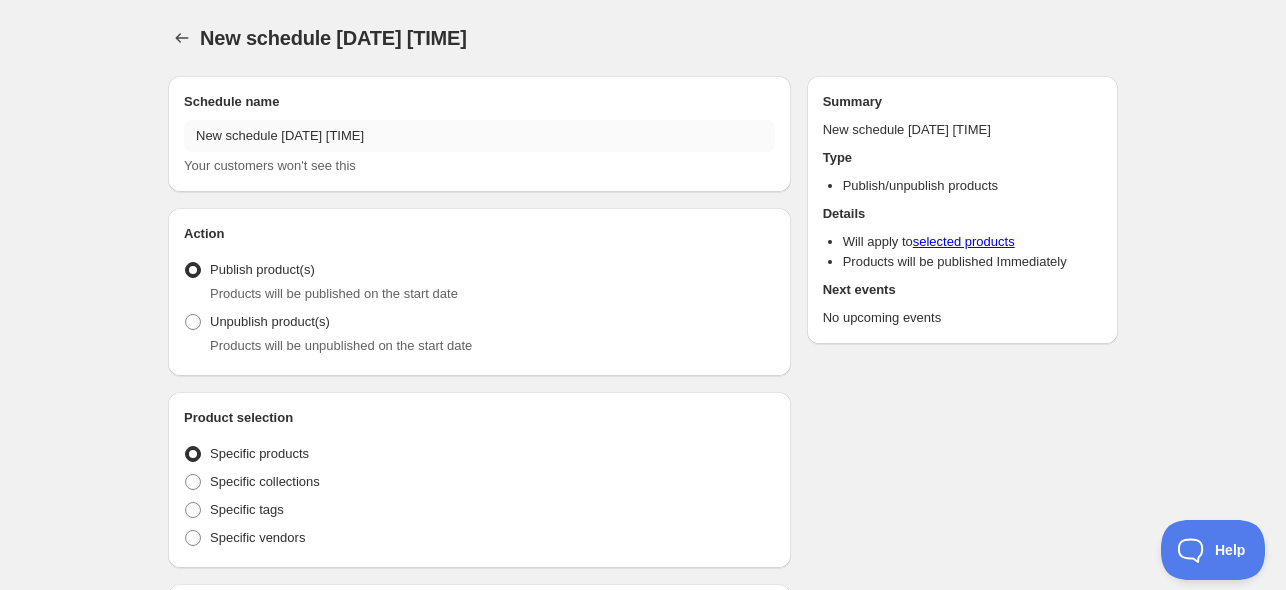 radio on "true" 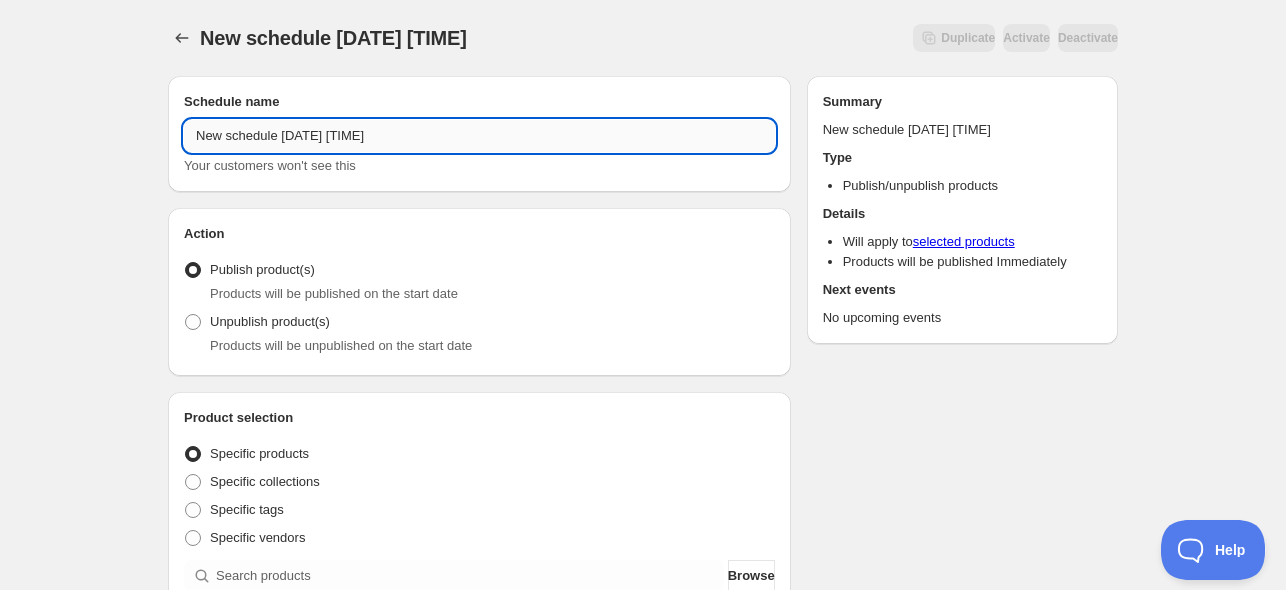 click on "New schedule [DATE] [TIME]" at bounding box center (479, 136) 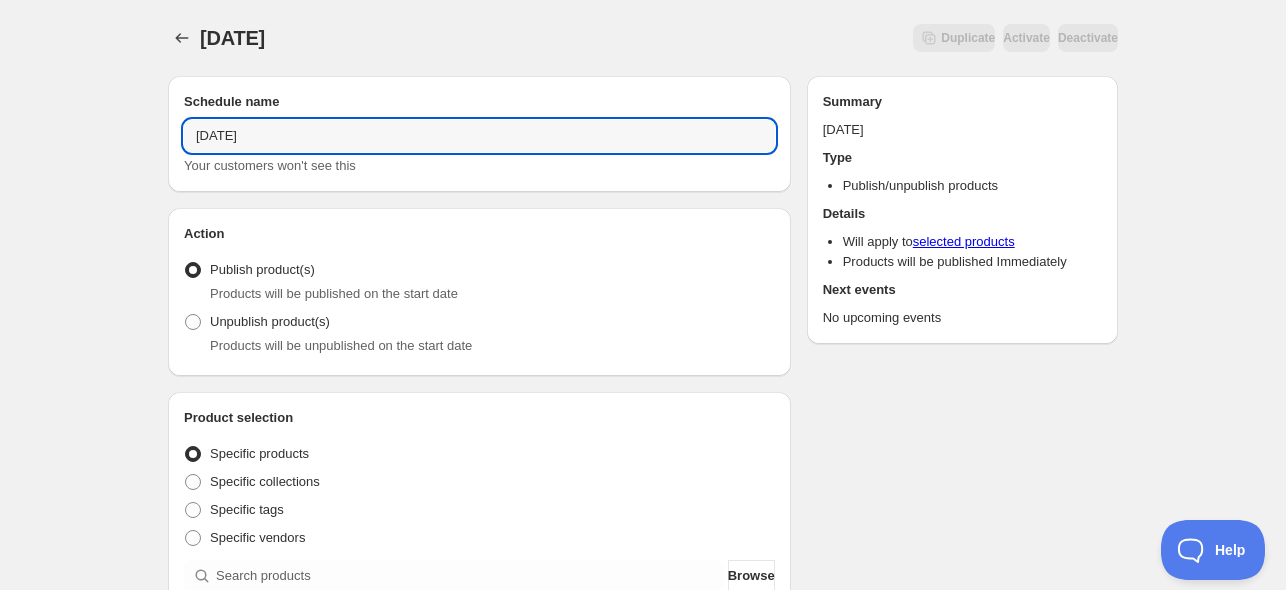 scroll, scrollTop: 100, scrollLeft: 0, axis: vertical 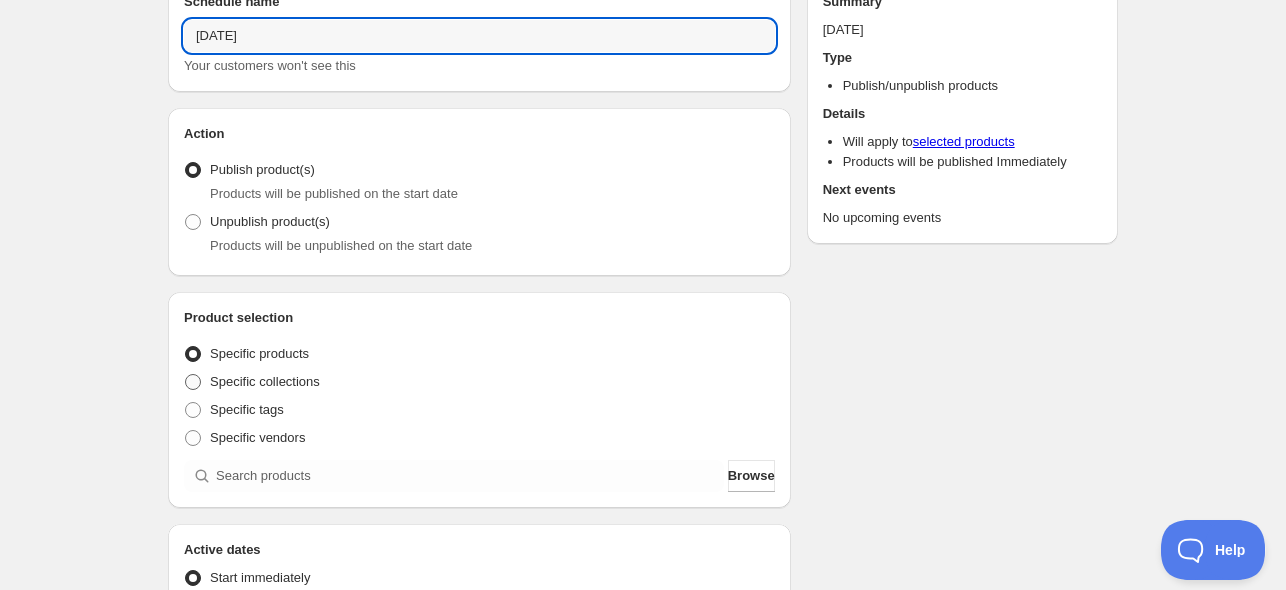 type on "[DATE]" 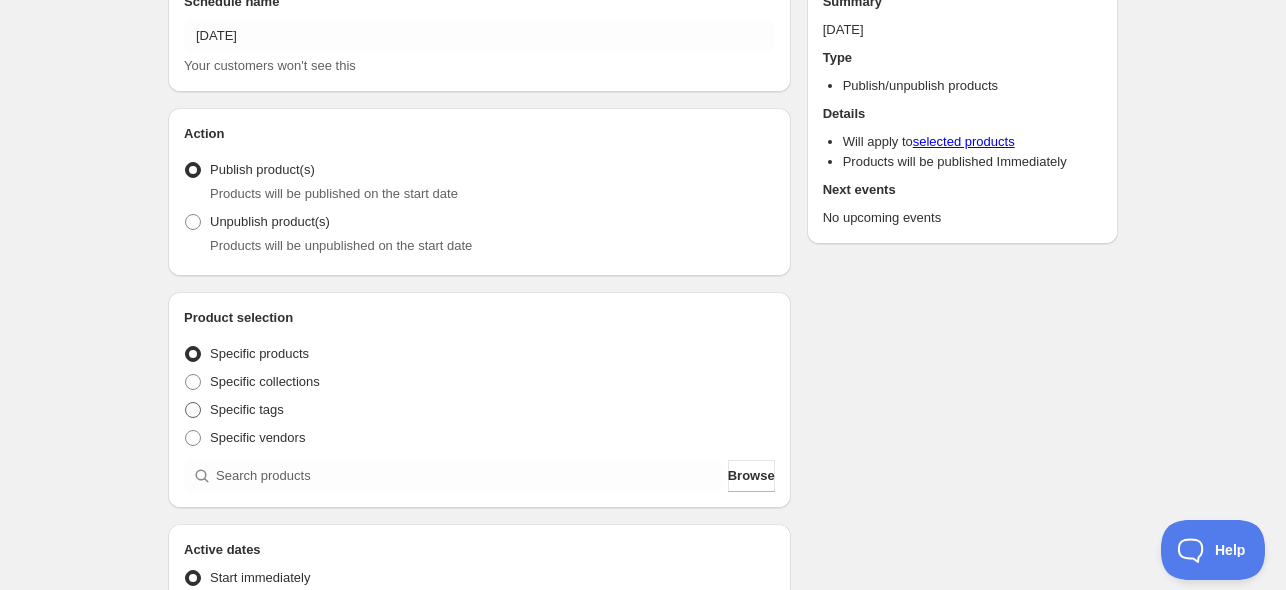drag, startPoint x: 236, startPoint y: 372, endPoint x: 280, endPoint y: 422, distance: 66.6033 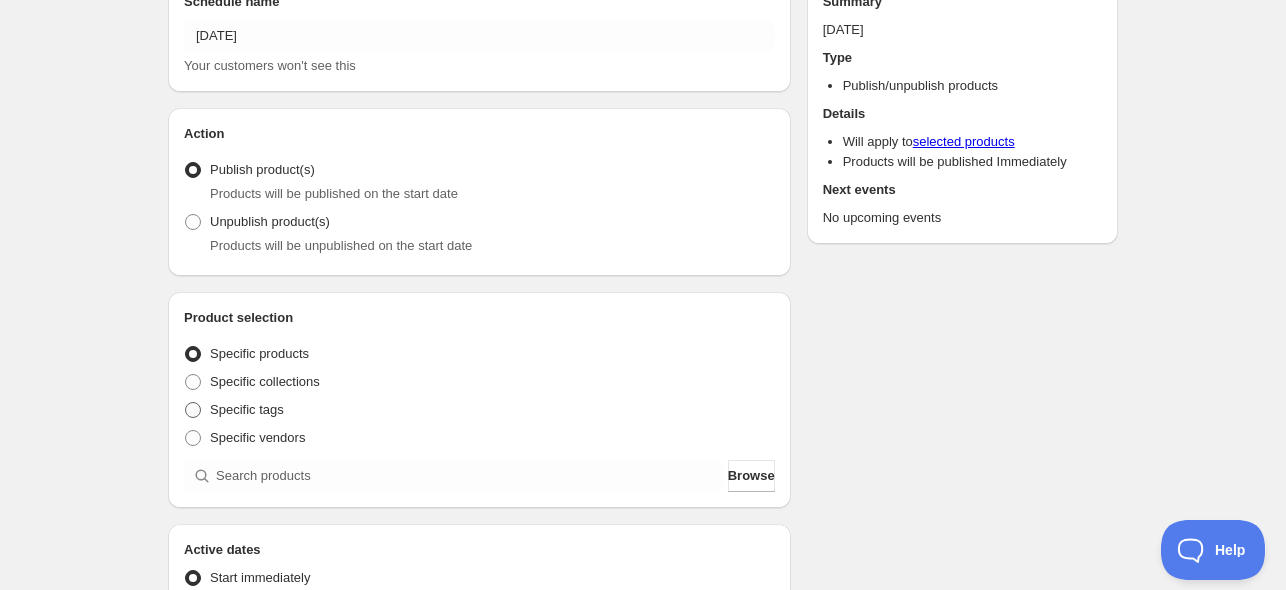 radio on "true" 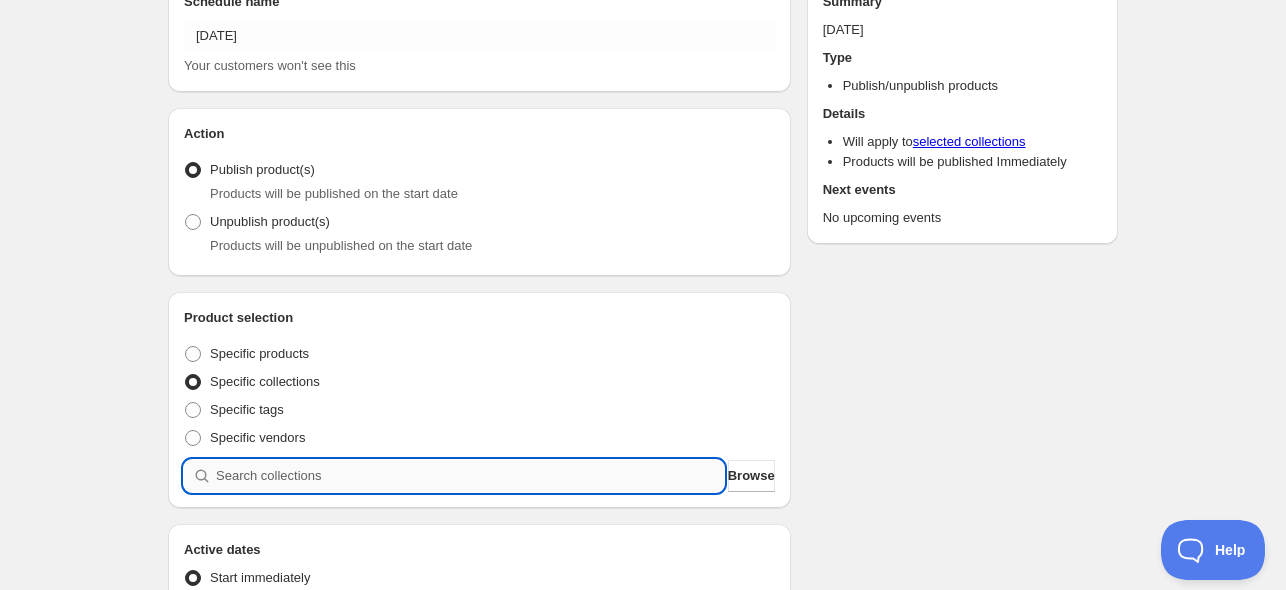 click at bounding box center [470, 476] 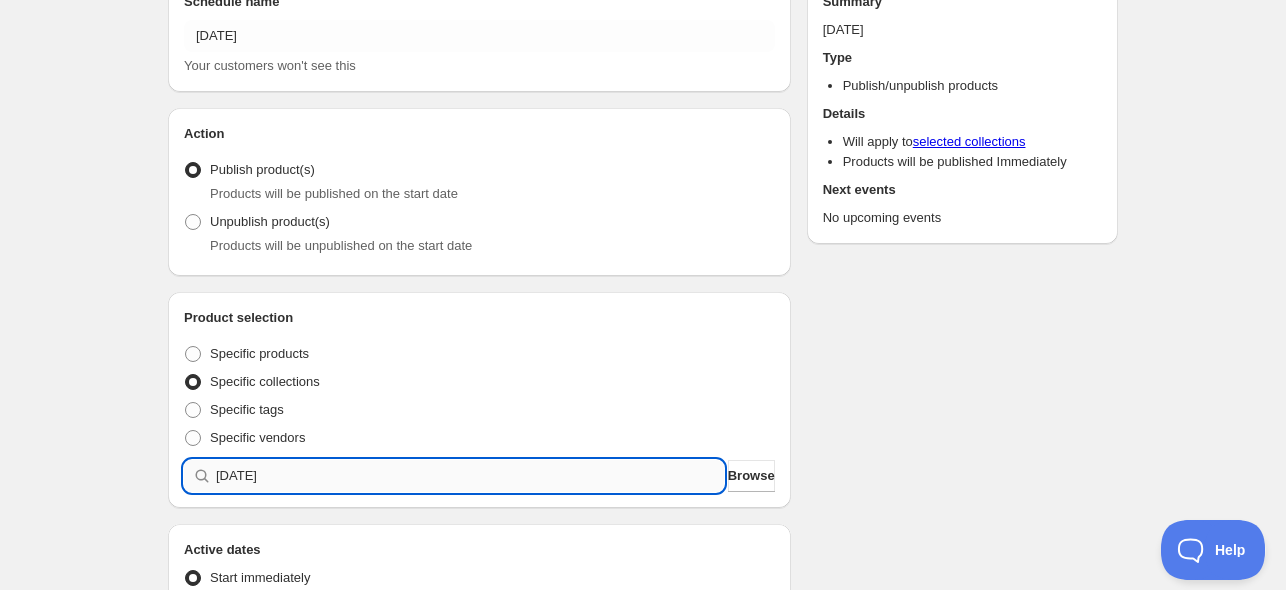 type 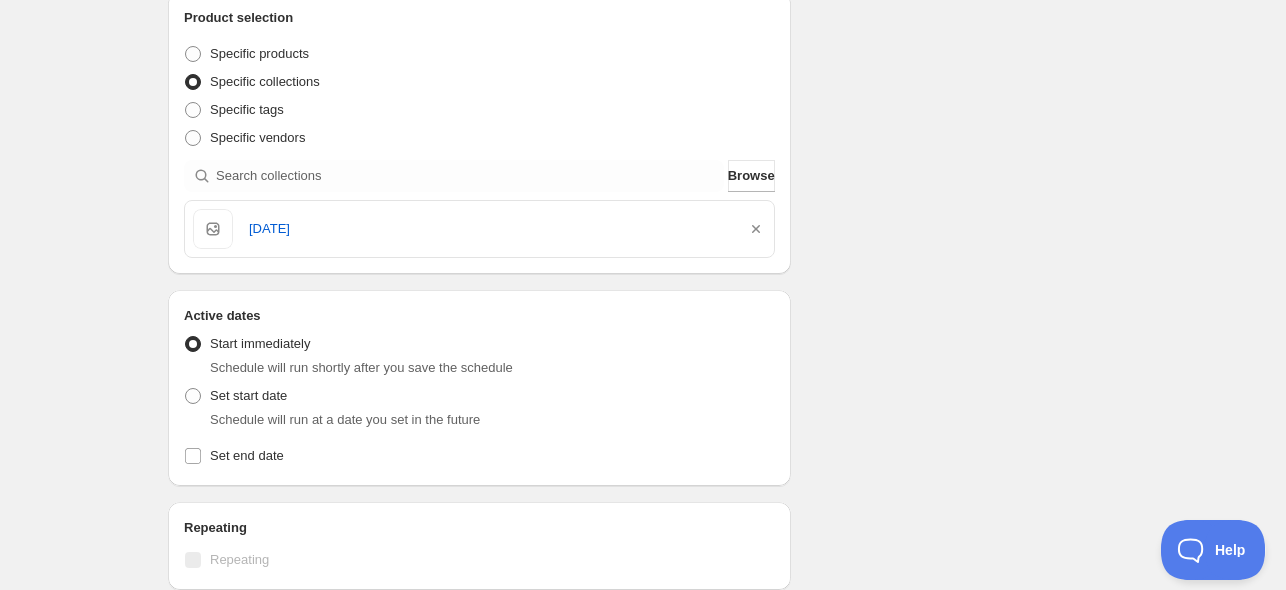 scroll, scrollTop: 600, scrollLeft: 0, axis: vertical 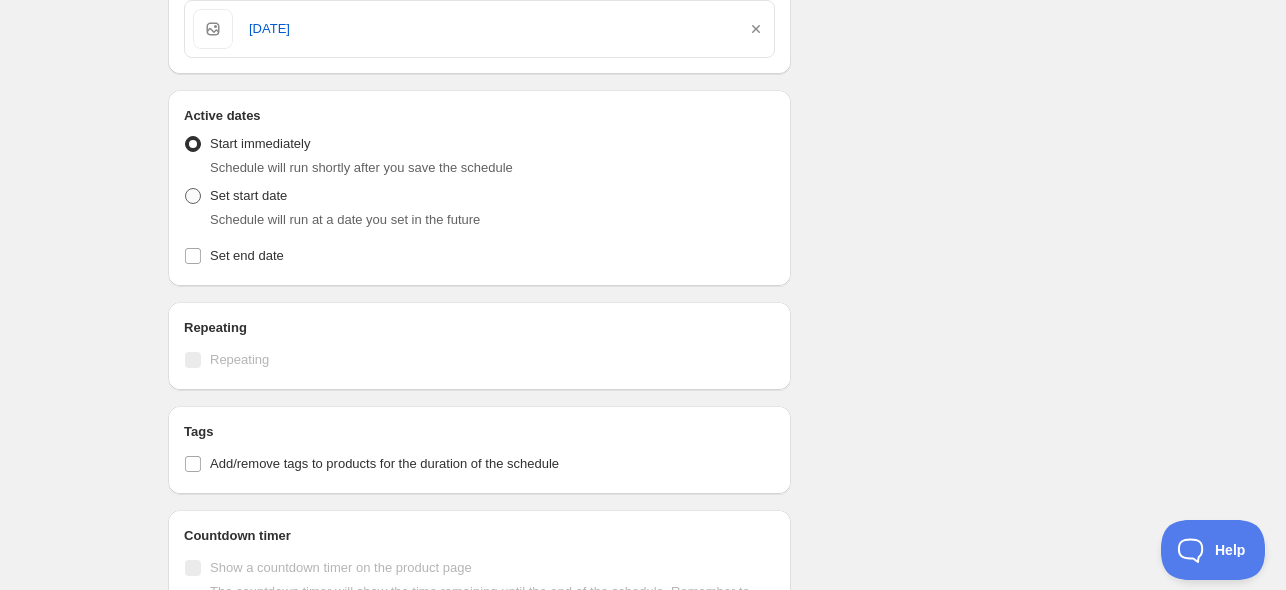 click on "Set start date" at bounding box center [248, 195] 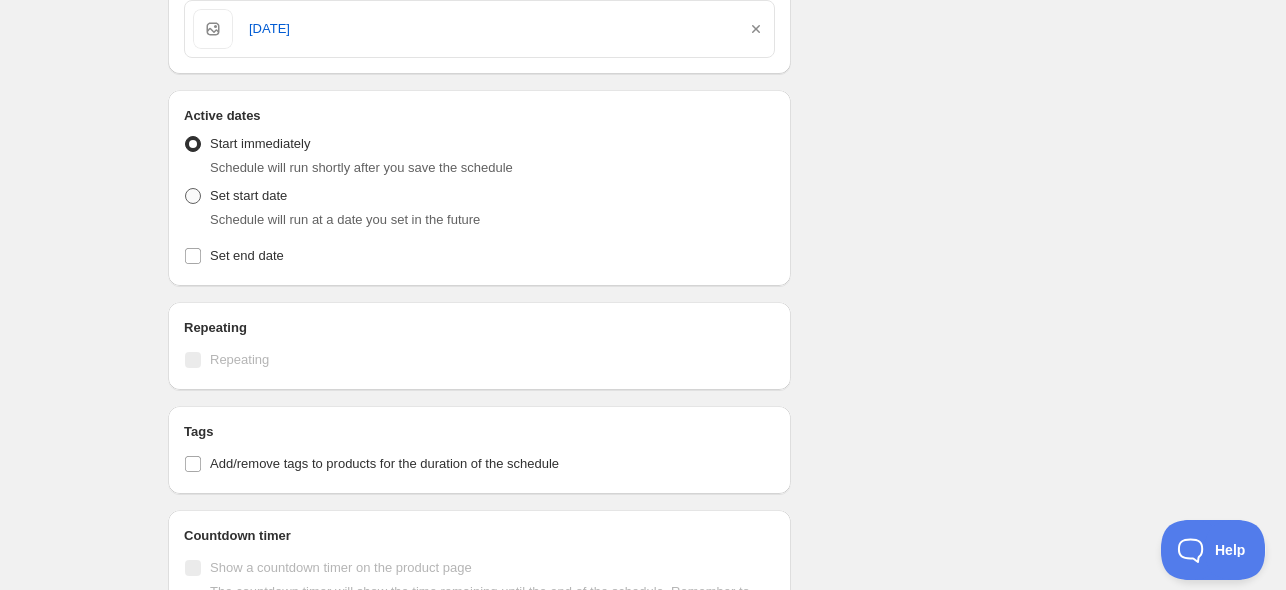 radio on "true" 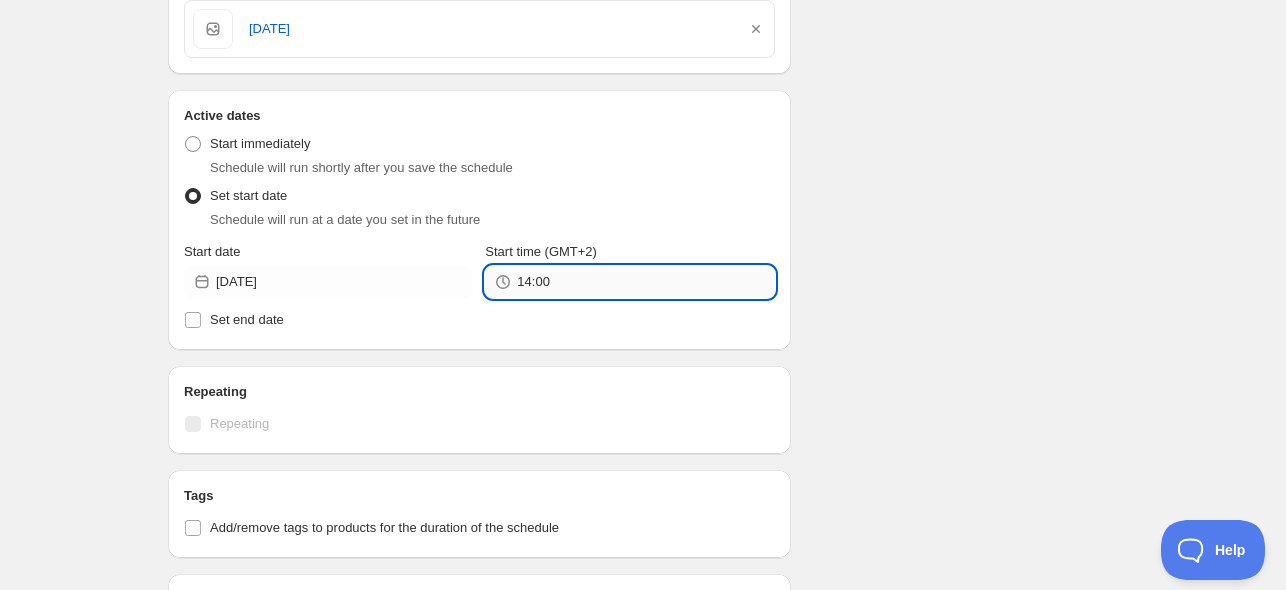 click on "14:00" at bounding box center (645, 282) 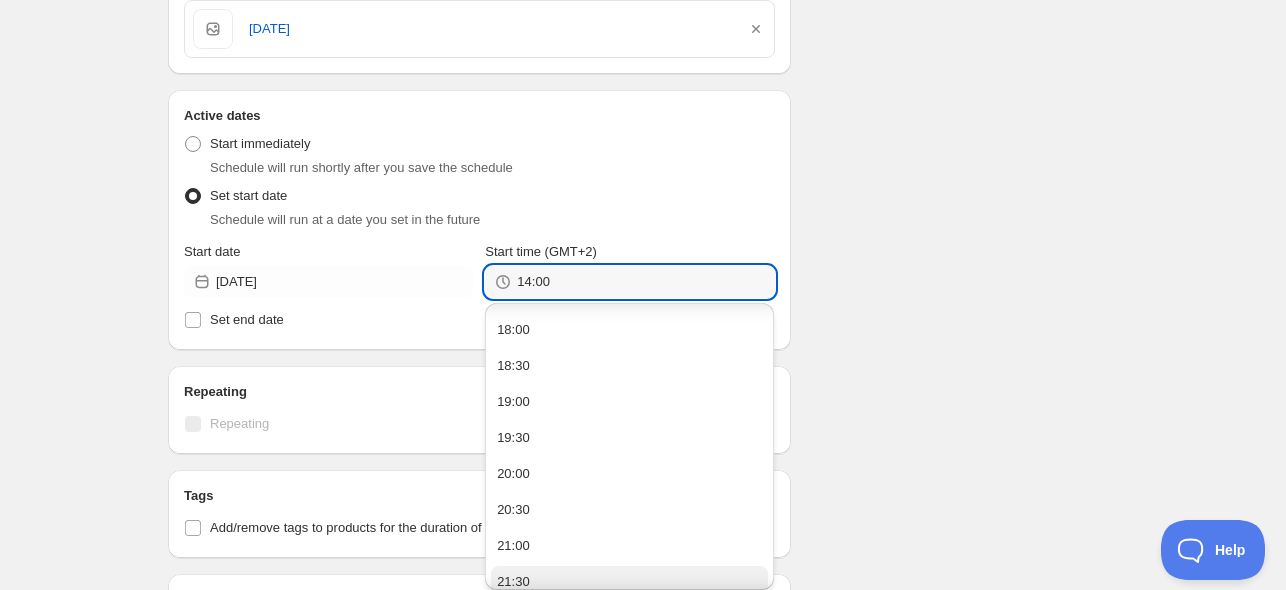 scroll, scrollTop: 476, scrollLeft: 0, axis: vertical 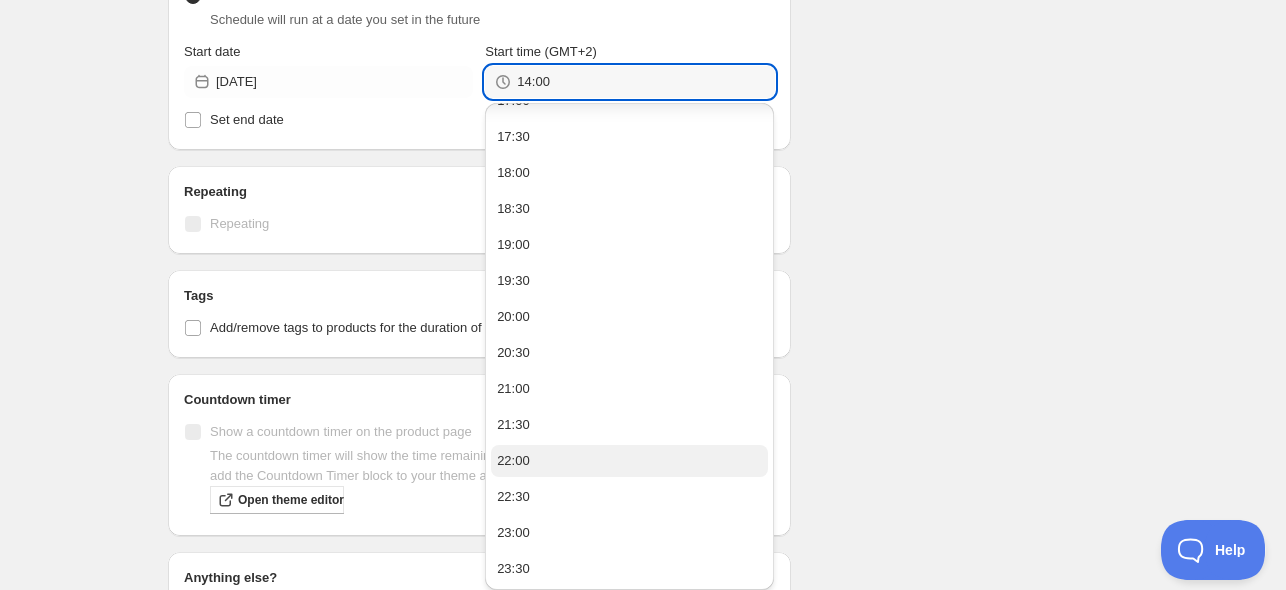 click on "22:00" at bounding box center (629, 461) 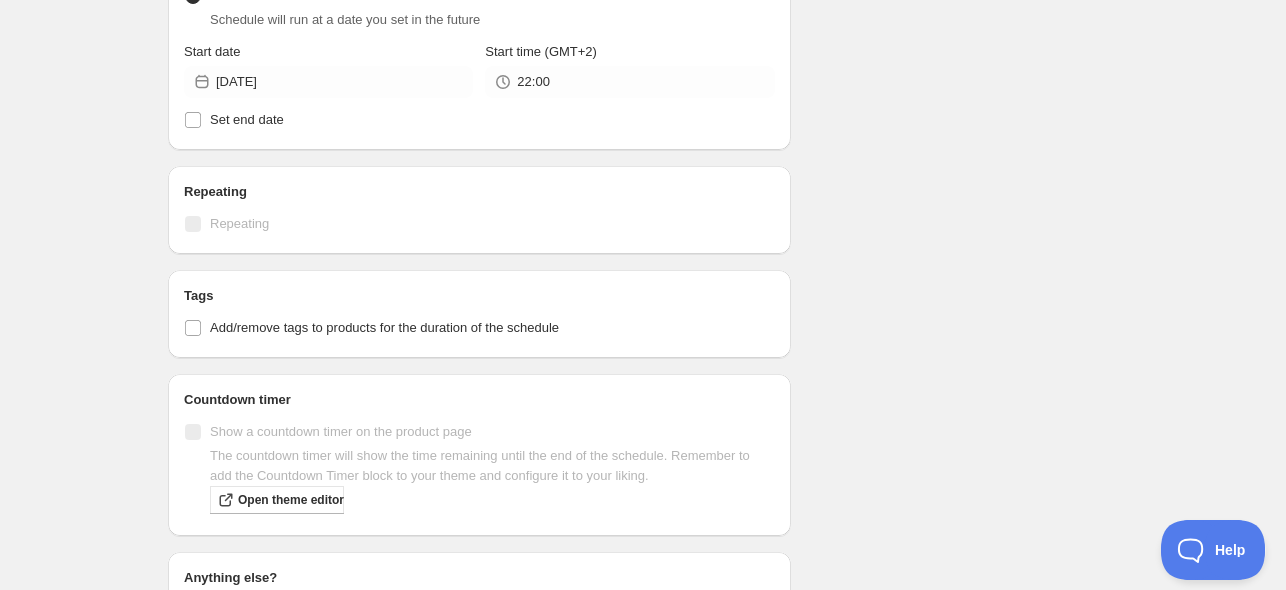 click on "Schedule name [DATE] Your customers won't see this Action Action Publish product(s) Products will be published on the start date Unpublish product(s) Products will be unpublished on the start date Product selection Entity type Specific products Specific collections Specific tags Specific vendors Browse [DATE] Active dates Active Date Type Start immediately Schedule will run shortly after you save the schedule Set start date Schedule will run at a date you set in the future Start date [DATE] Start time (GMT+2) [TIME] Set end date Repeating Repeating Ok Cancel Every 1 Date range Days Weeks Months Years Days Ends Never On specific date After a number of occurances Tags Add/remove tags to products for the duration of the schedule Countdown timer Show a countdown timer on the product page The countdown timer will show the time remaining until the end of the schedule. Remember to add the Countdown Timer block to your theme and configure it to your liking. Open theme editor Anything else? Sales channel" at bounding box center [635, 37] 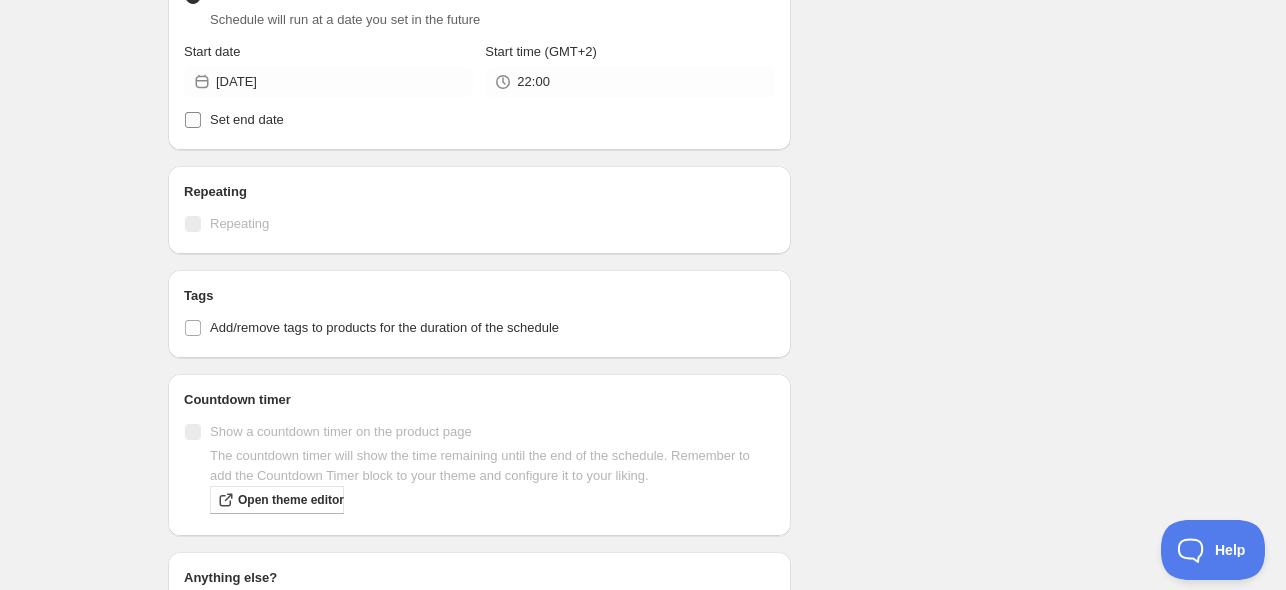 click on "Set end date" at bounding box center [247, 120] 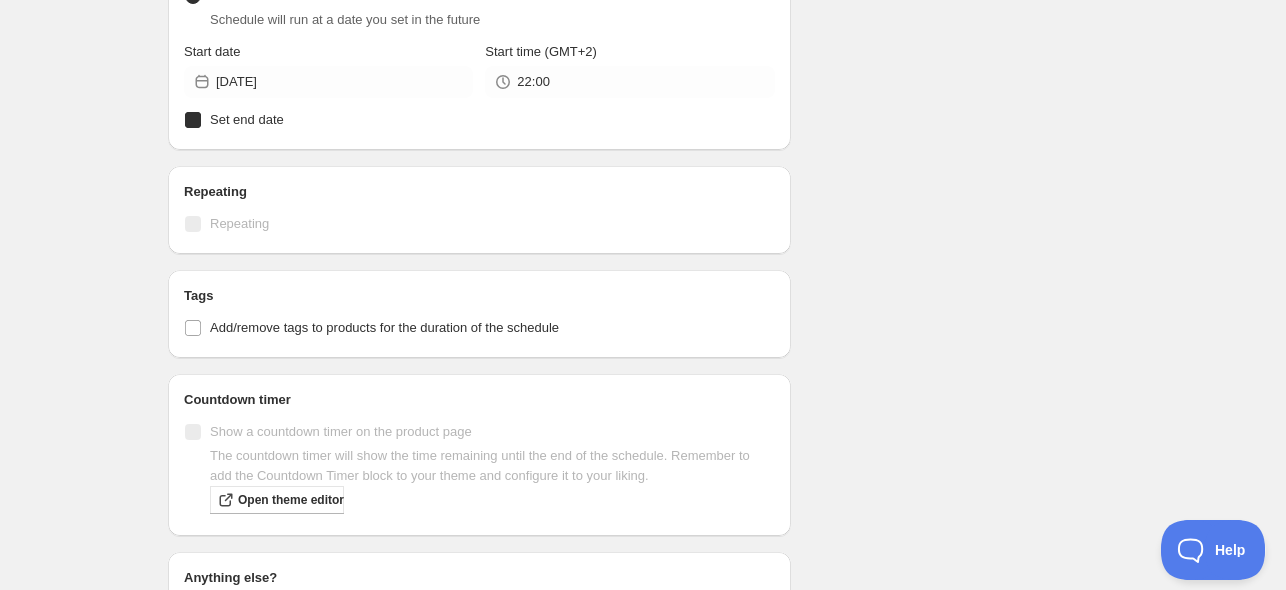 checkbox on "true" 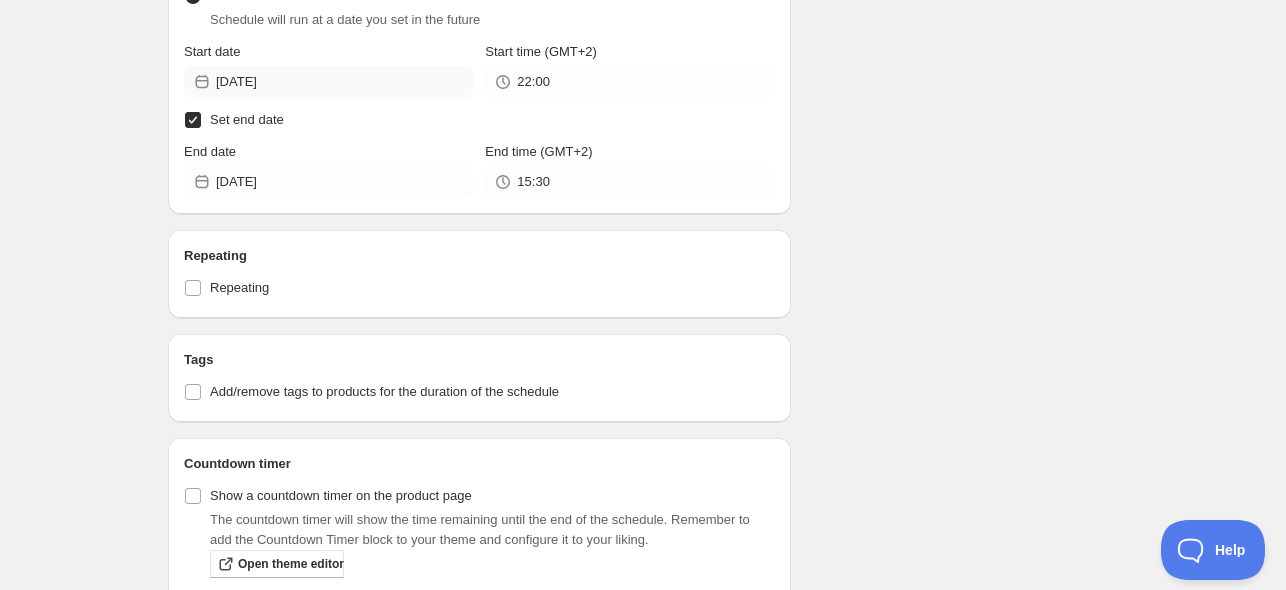 click on "Start date [DATE]" at bounding box center [328, 70] 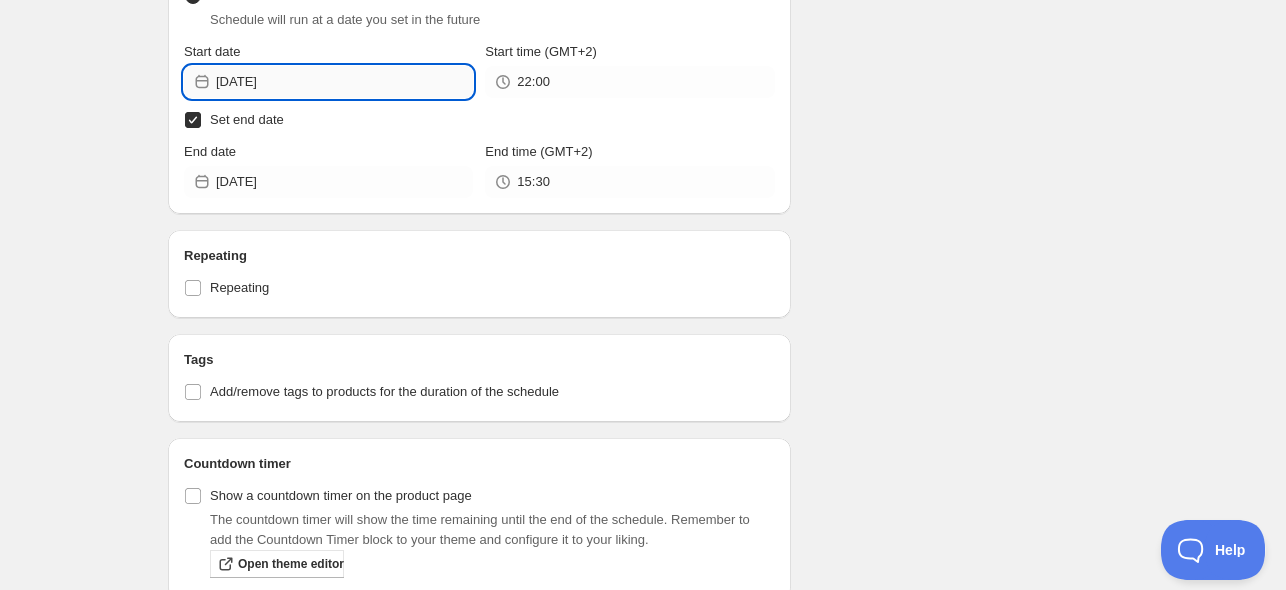 click on "[DATE]" at bounding box center (344, 82) 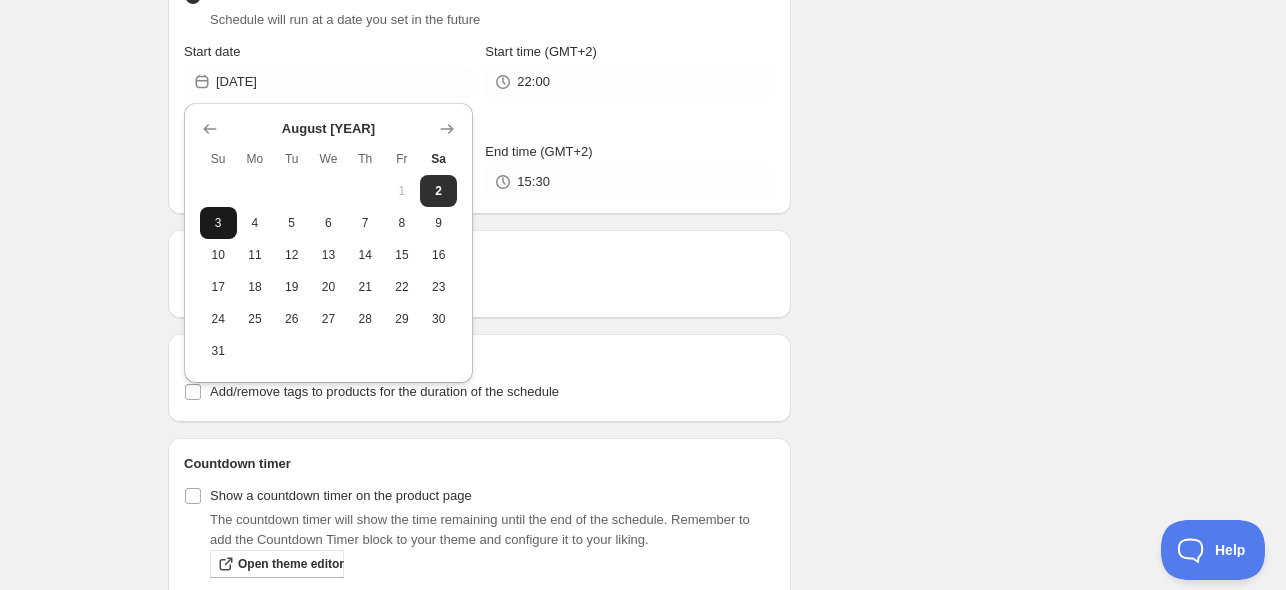 click on "3" at bounding box center (218, 223) 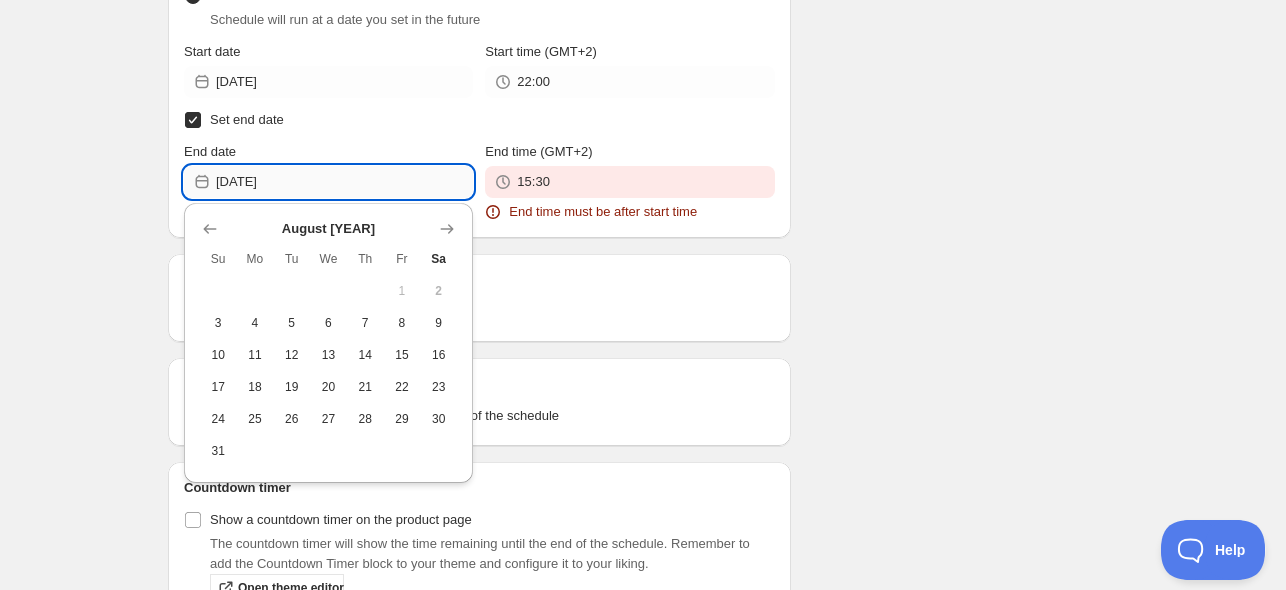 click on "[DATE]" at bounding box center [344, 182] 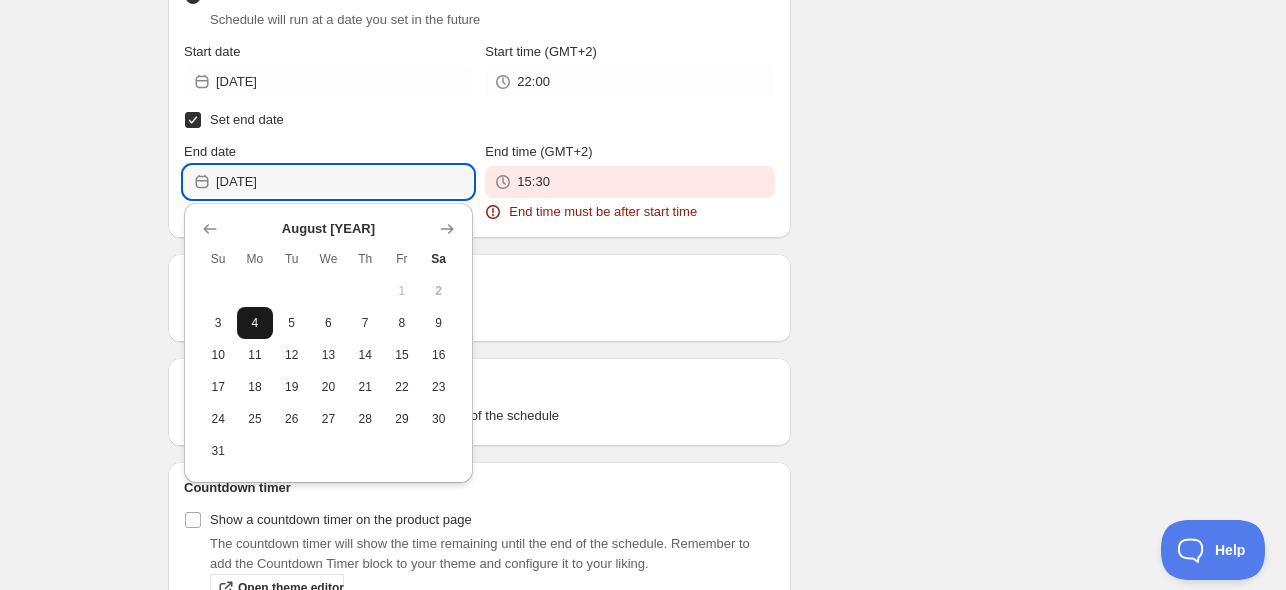 click on "4" at bounding box center (255, 323) 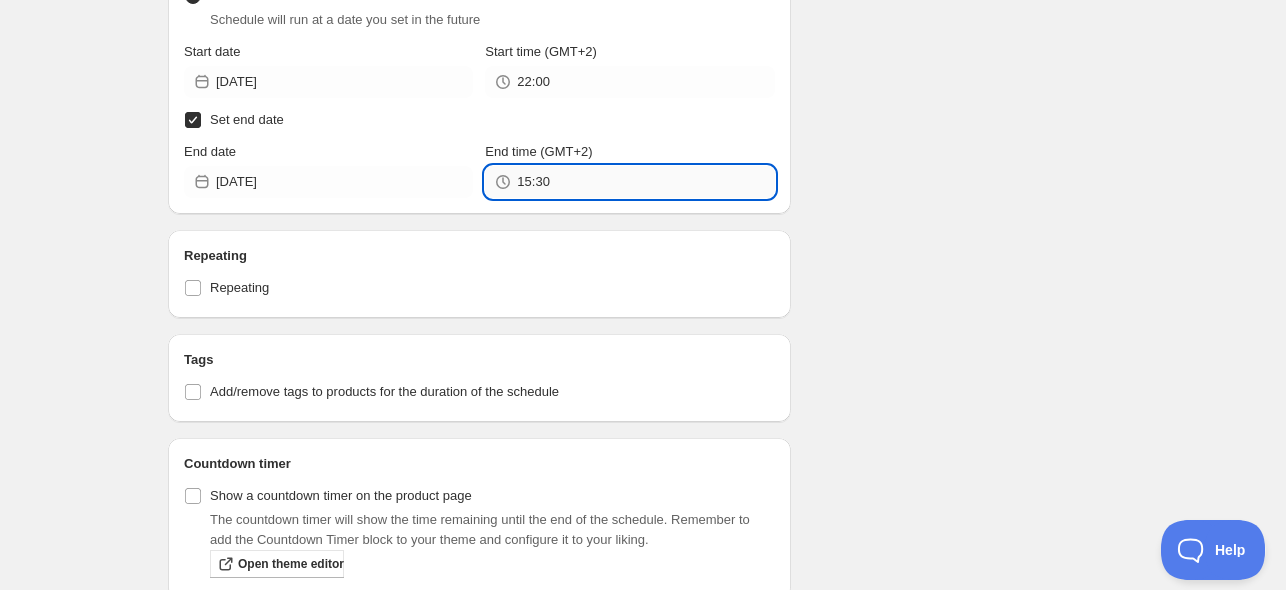 click on "15:30" at bounding box center (645, 182) 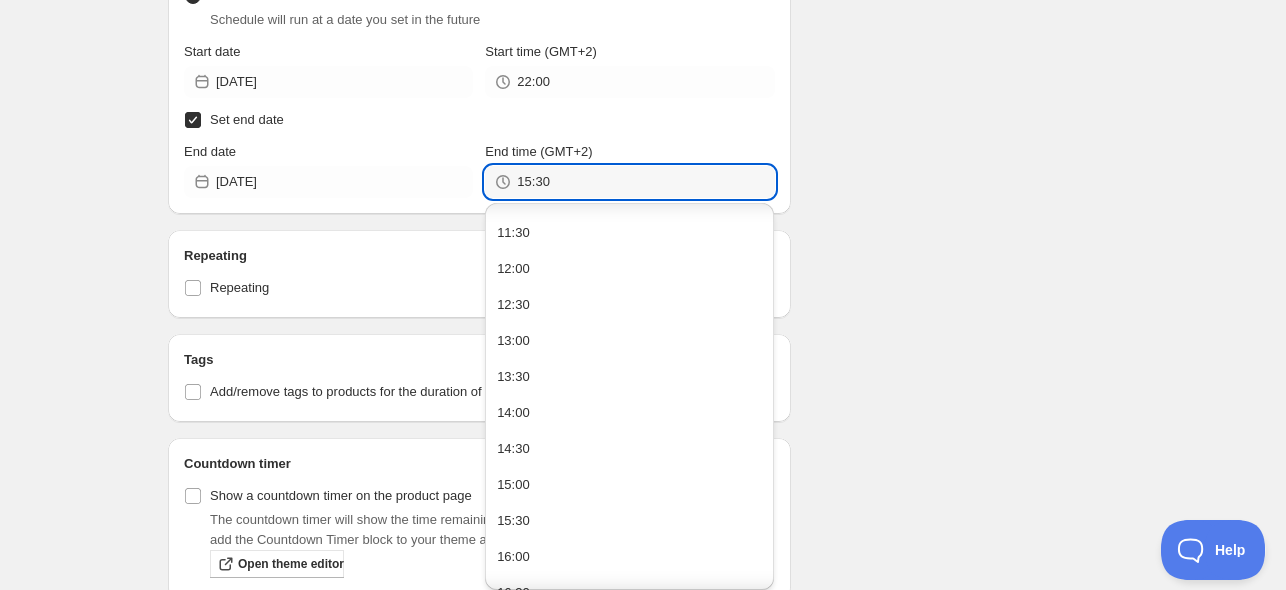 scroll, scrollTop: 1348, scrollLeft: 0, axis: vertical 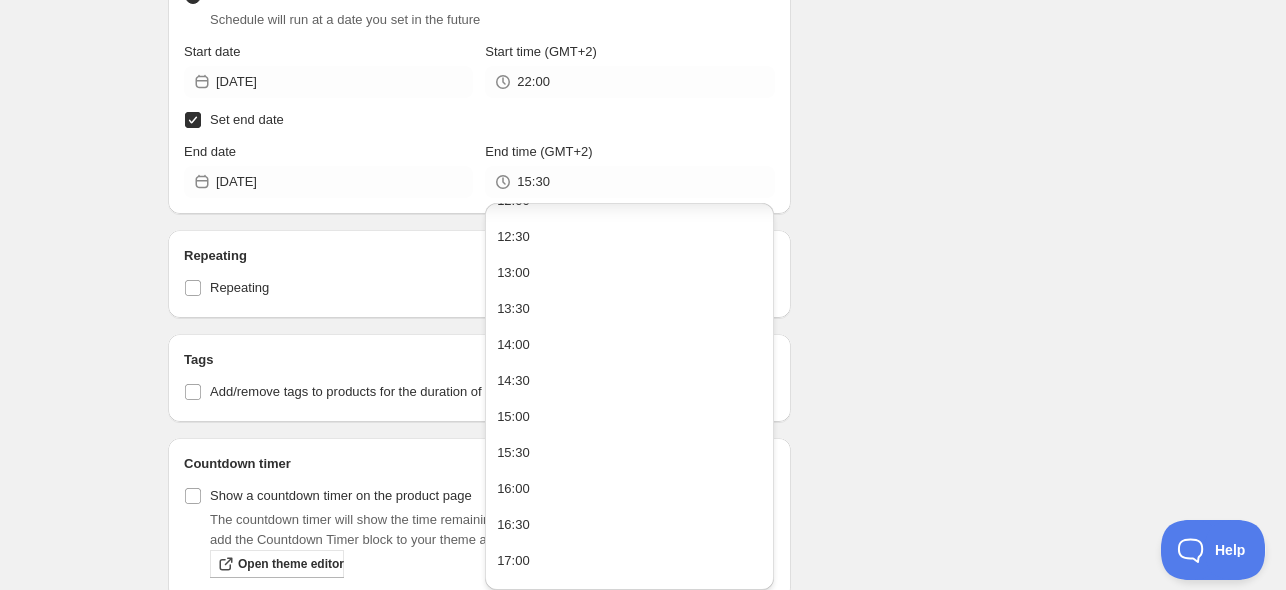 click on "22:00" at bounding box center [629, 921] 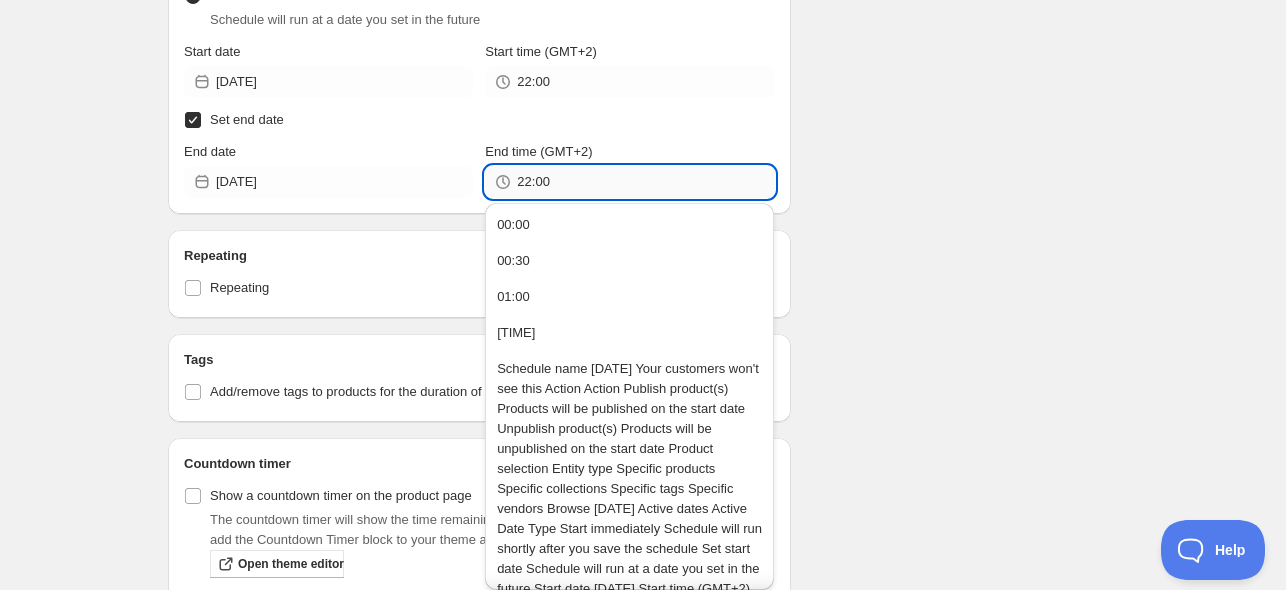 click on "22:00" at bounding box center [645, 182] 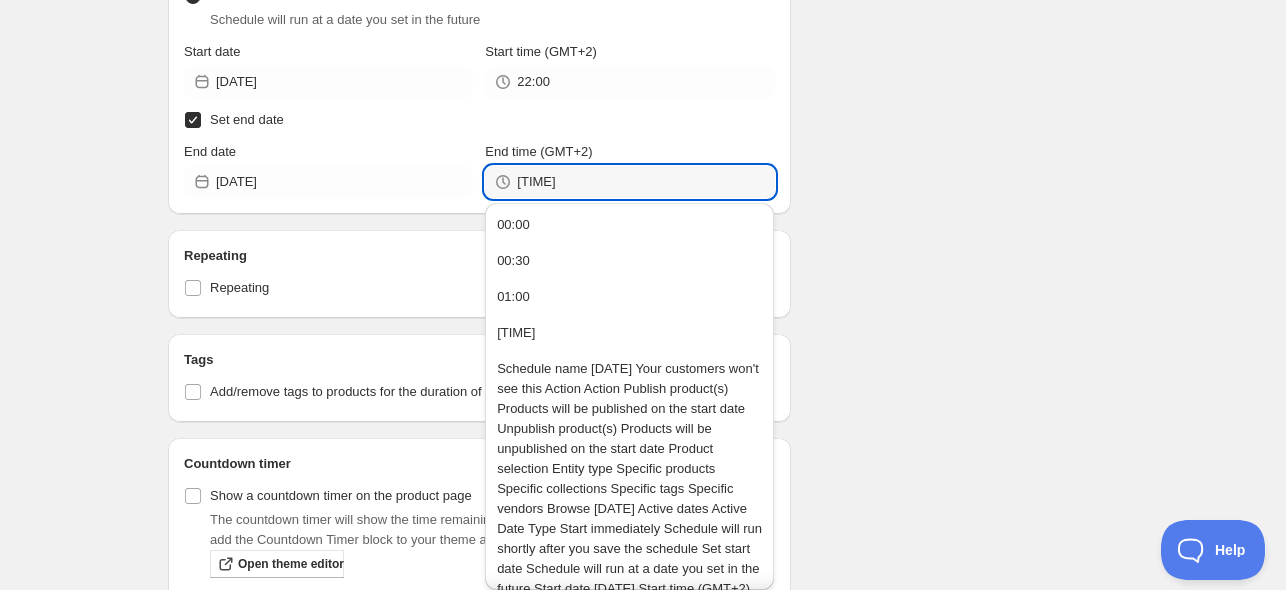 type on "[TIME]" 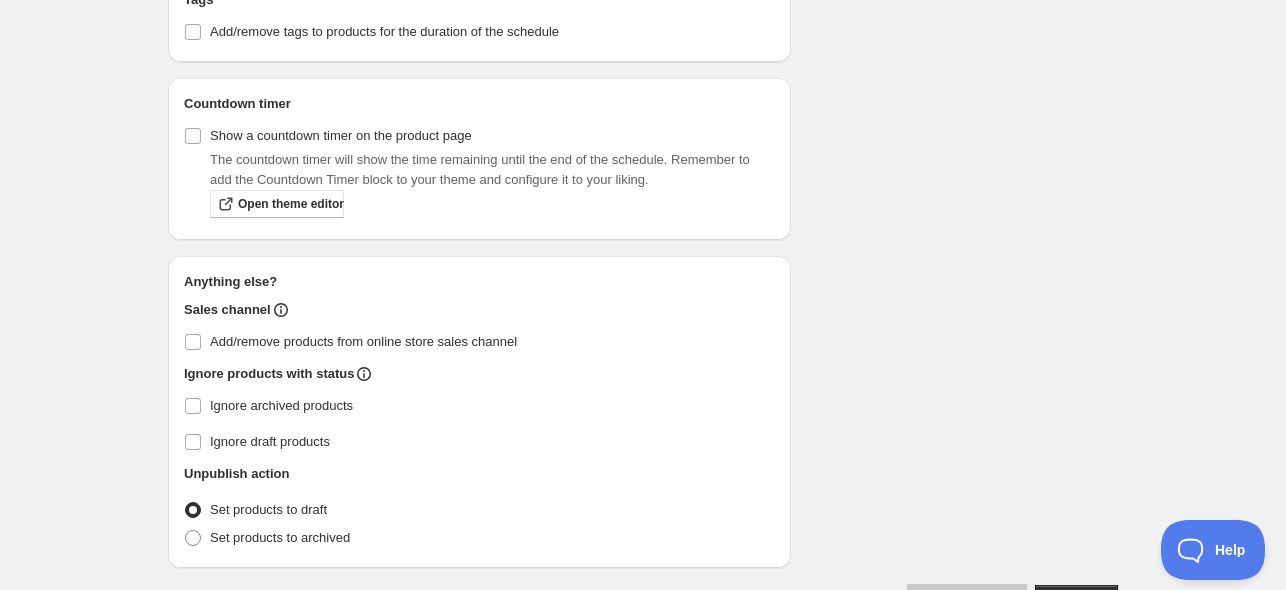 scroll, scrollTop: 1220, scrollLeft: 0, axis: vertical 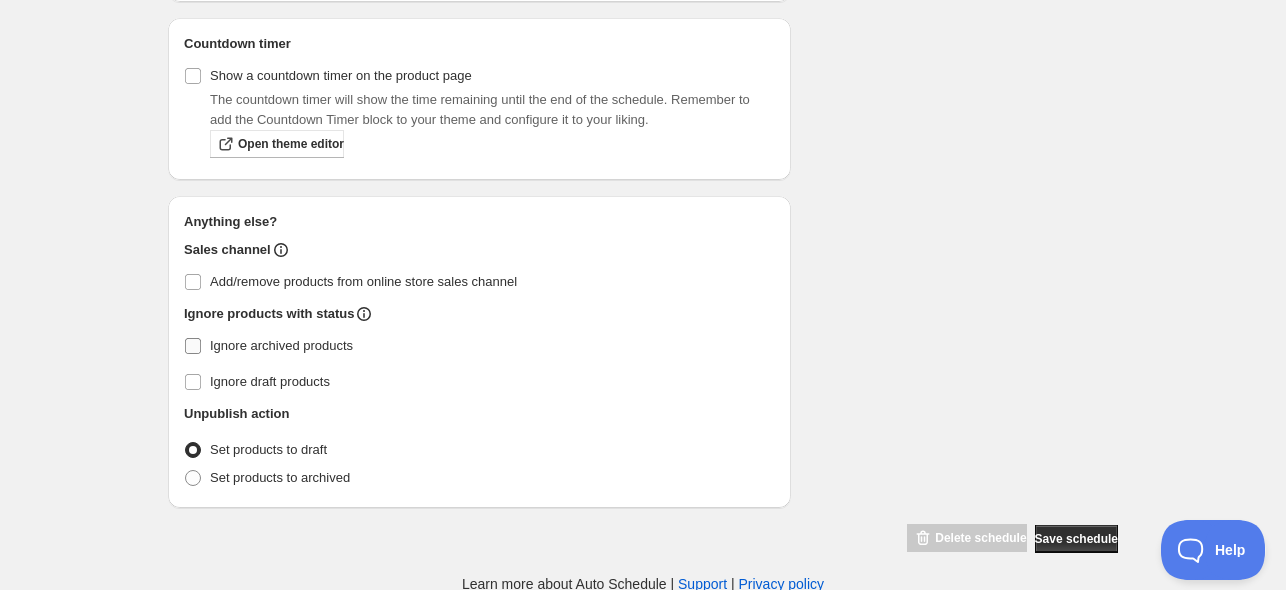click on "Ignore archived products" at bounding box center (281, 345) 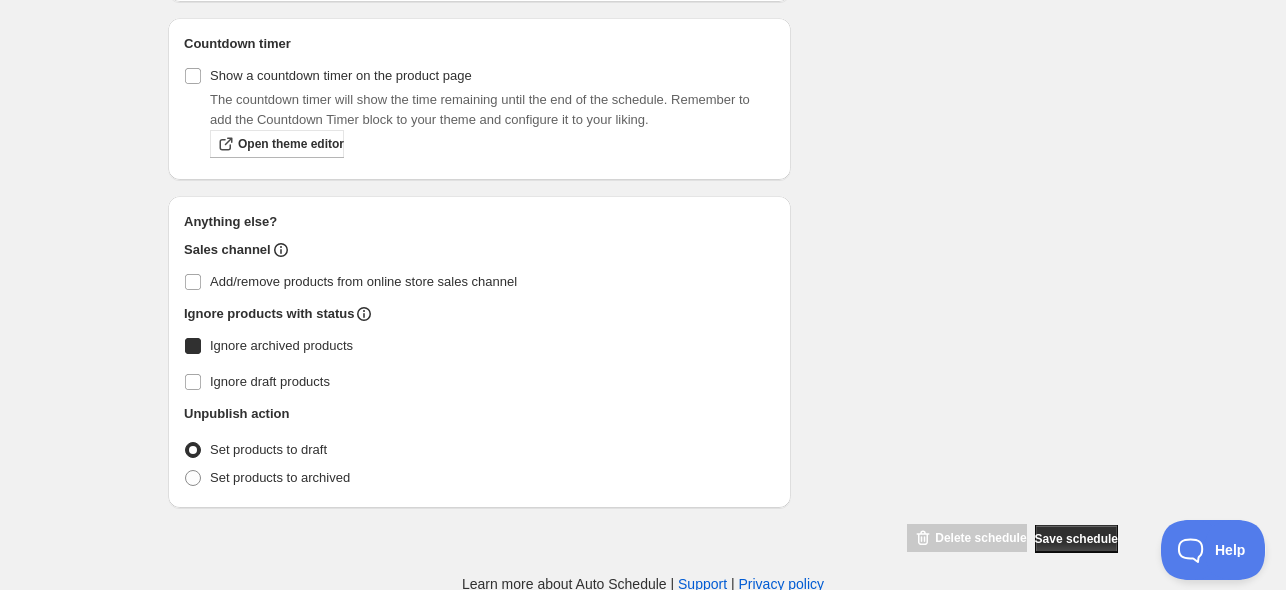 checkbox on "true" 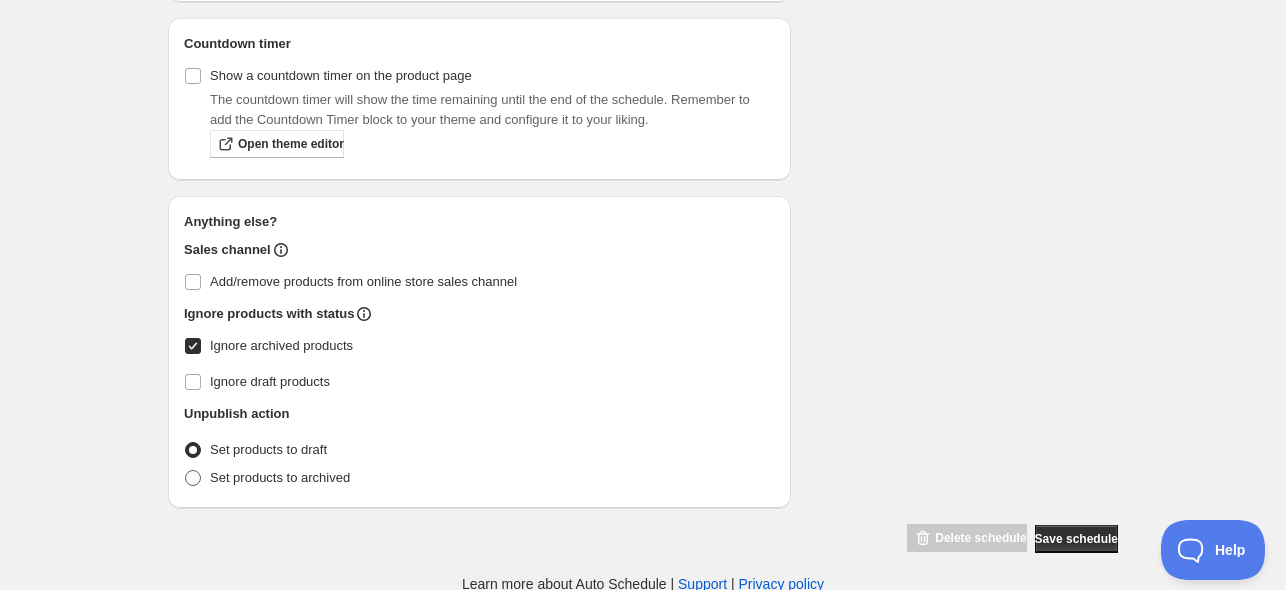 click on "Set products to archived" at bounding box center [280, 477] 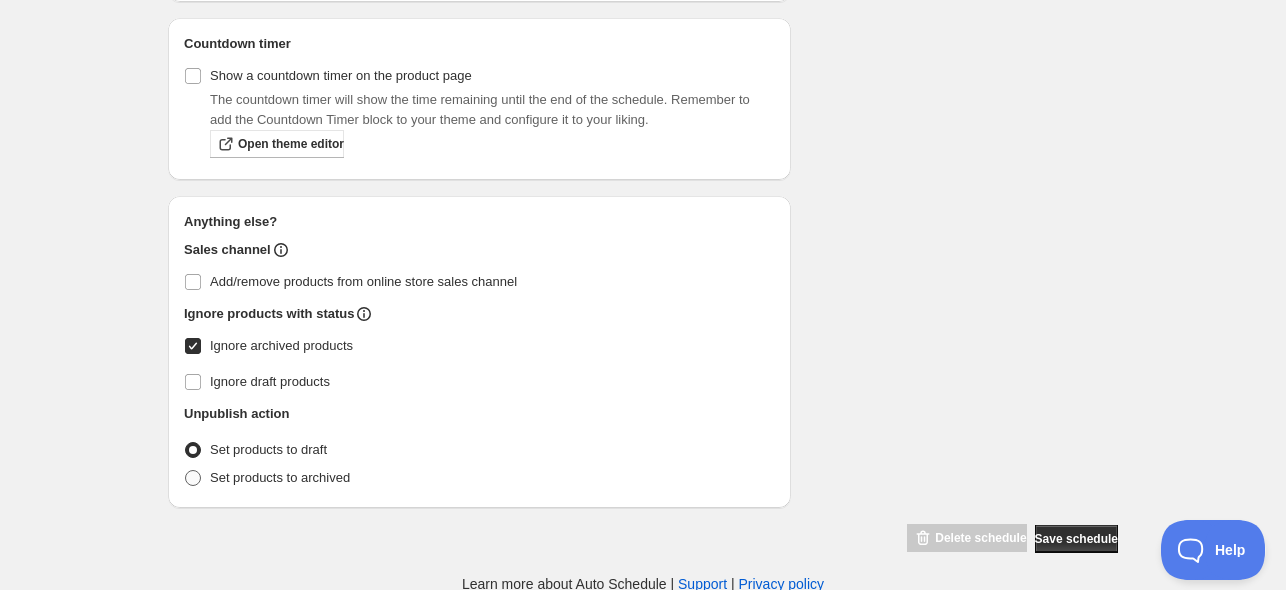 radio on "true" 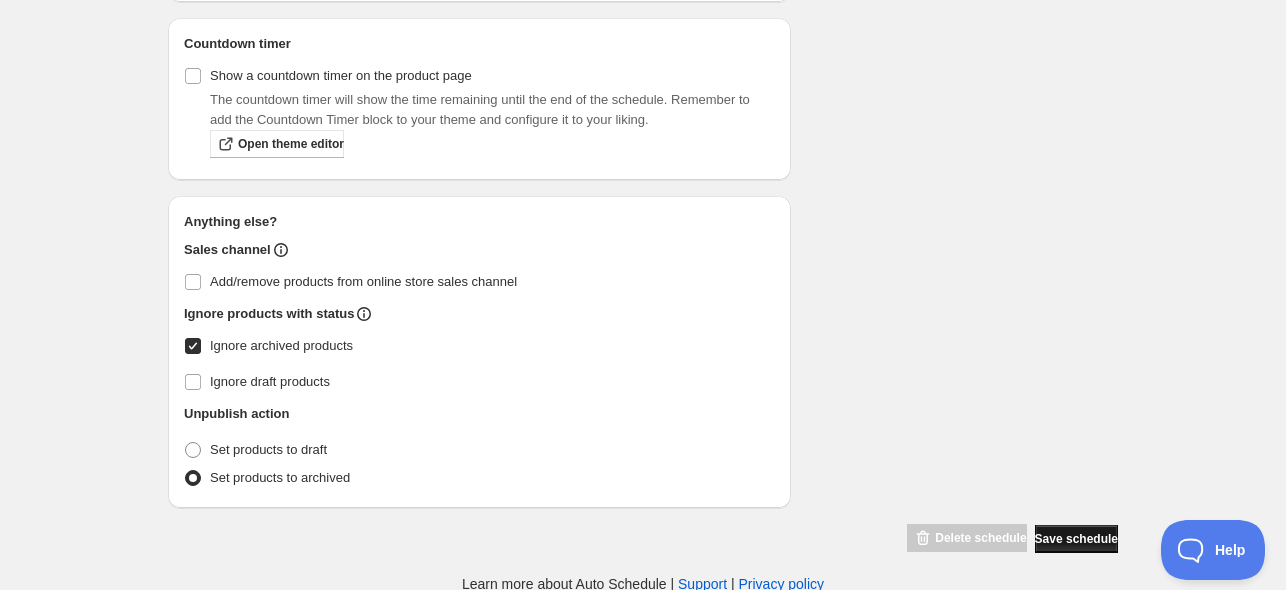 click on "Save schedule" at bounding box center (1076, 539) 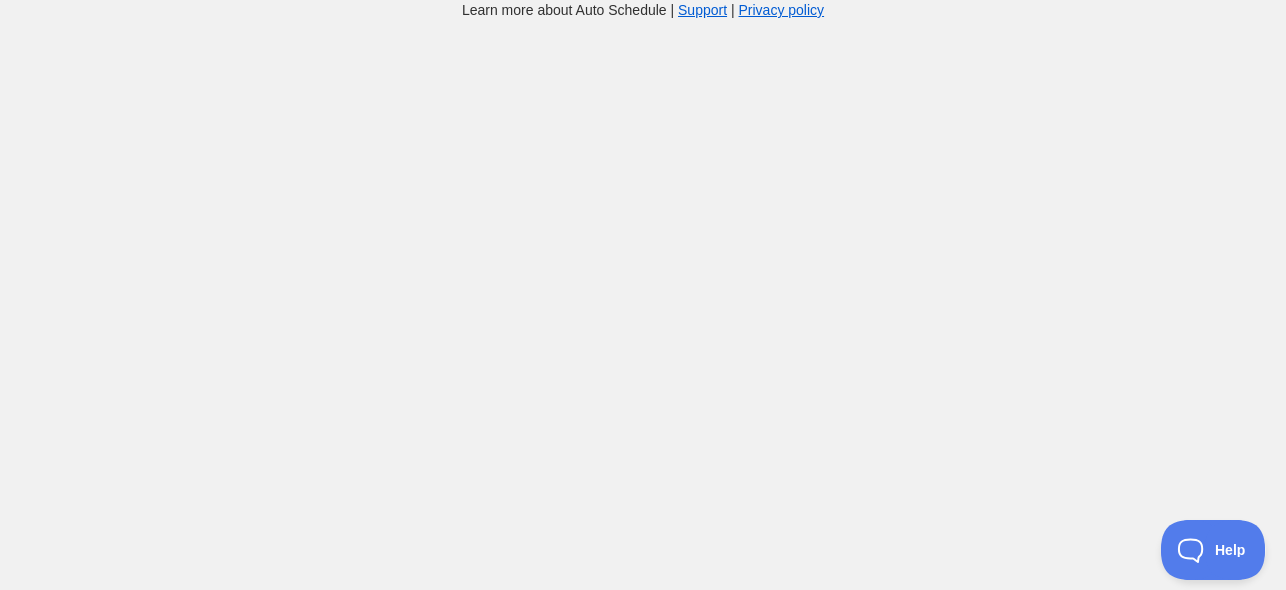 scroll, scrollTop: 0, scrollLeft: 0, axis: both 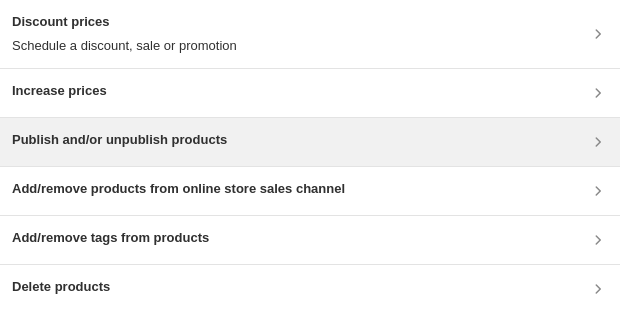 click on "Publish and/or unpublish products" at bounding box center [310, 142] 